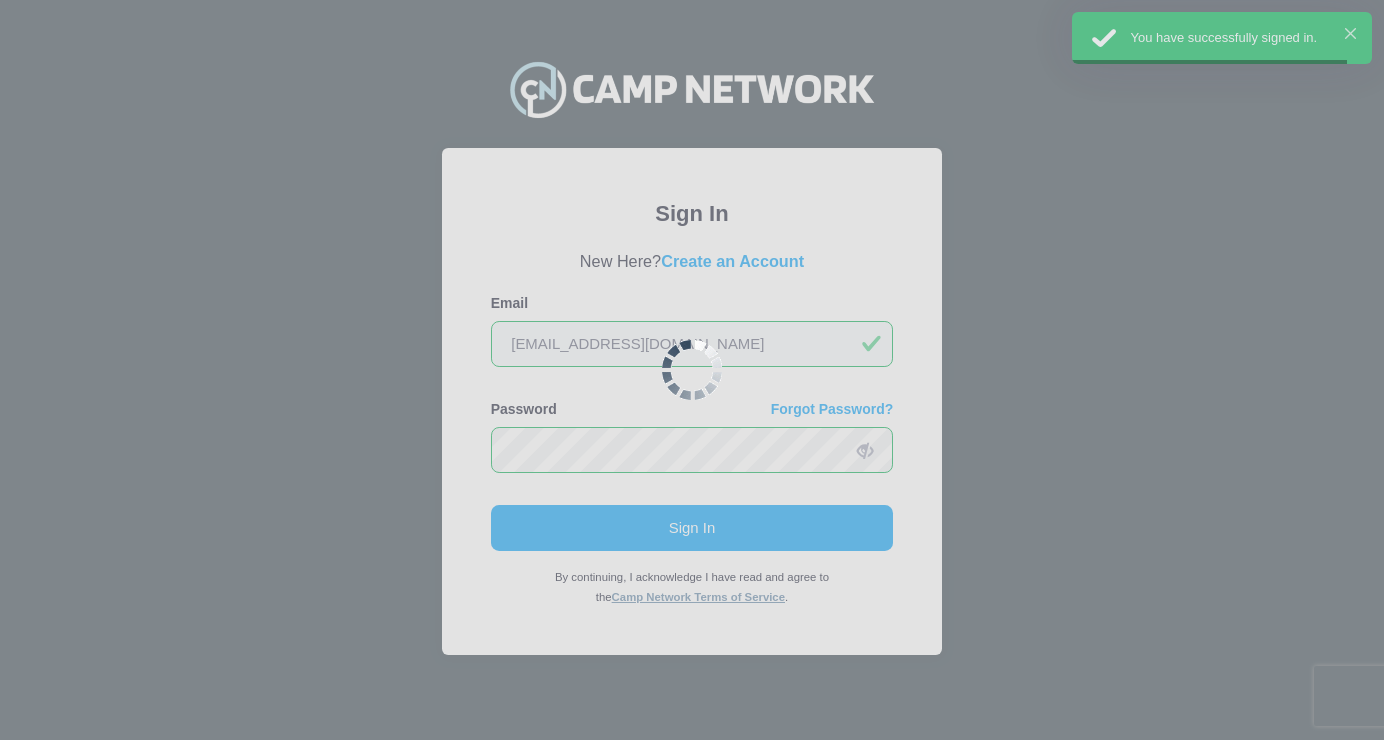 scroll, scrollTop: 0, scrollLeft: 0, axis: both 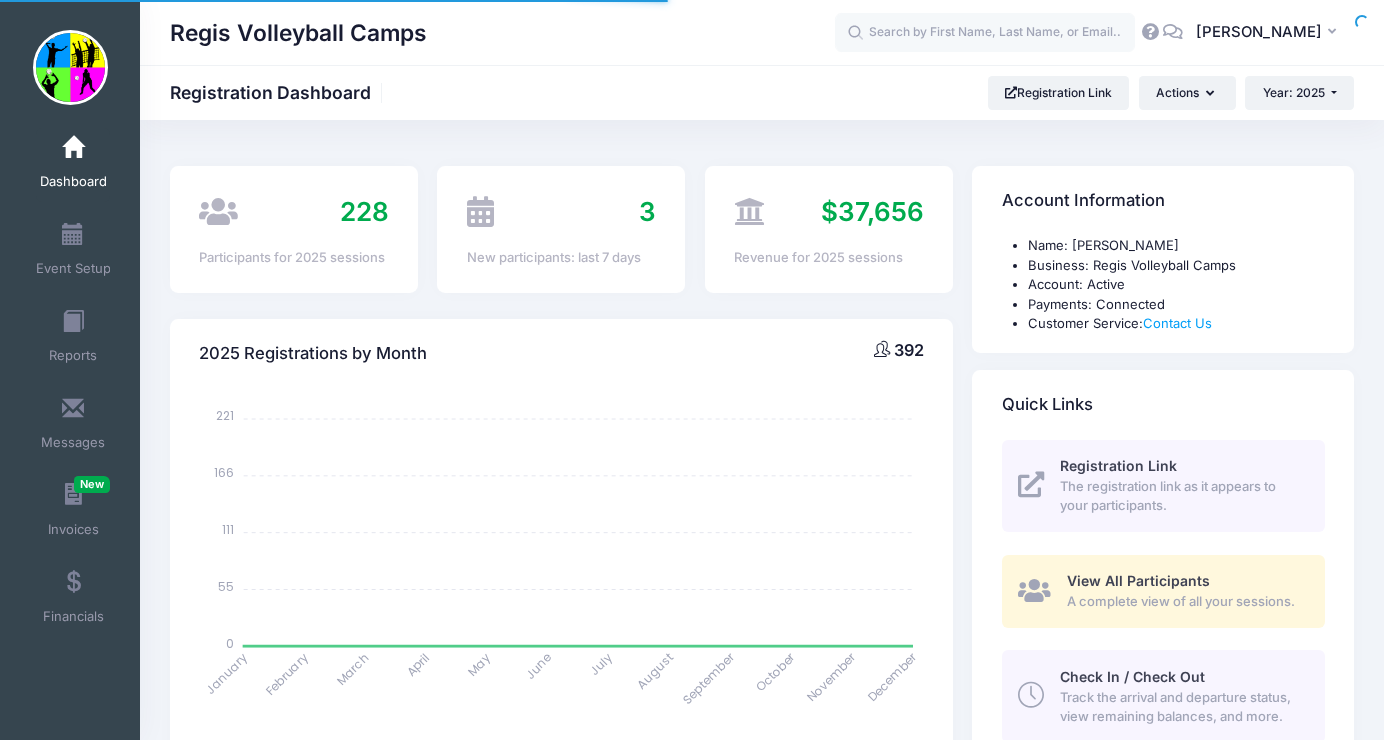 select 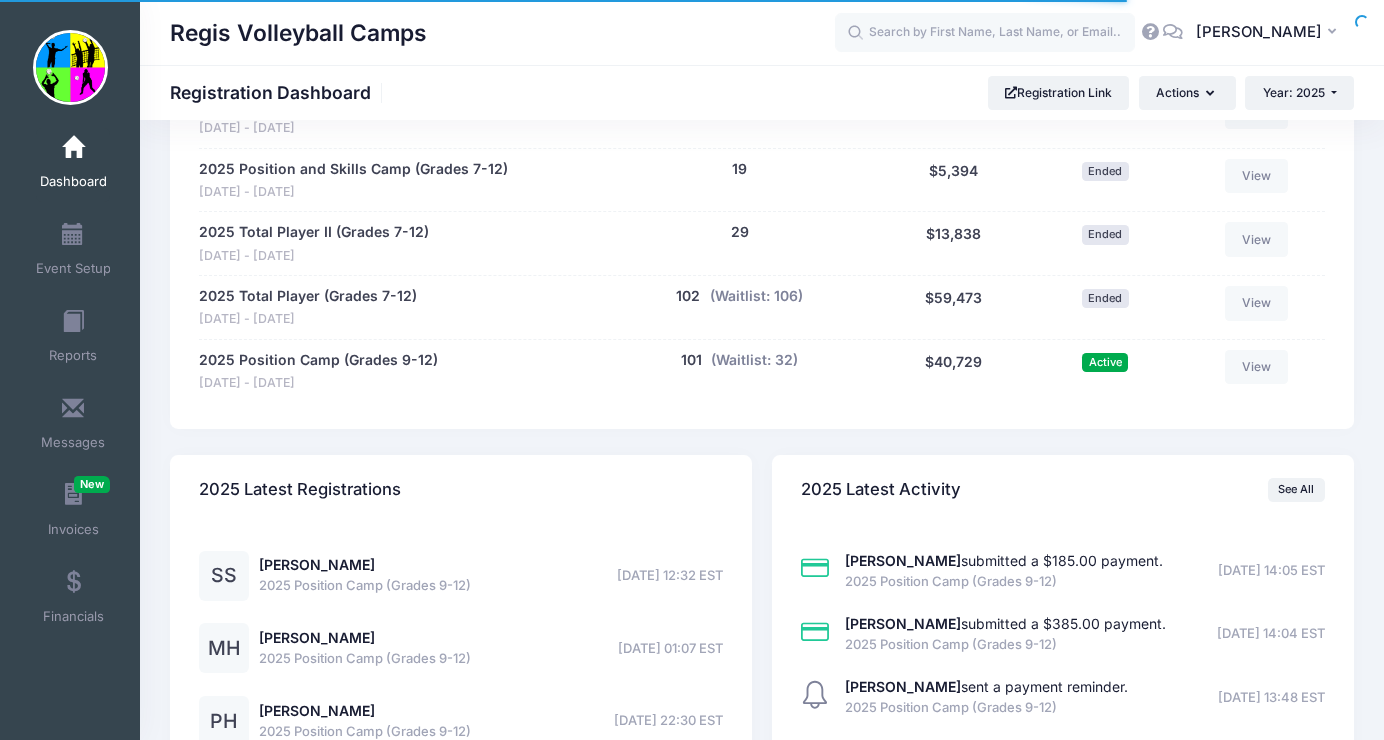 scroll, scrollTop: 1318, scrollLeft: 0, axis: vertical 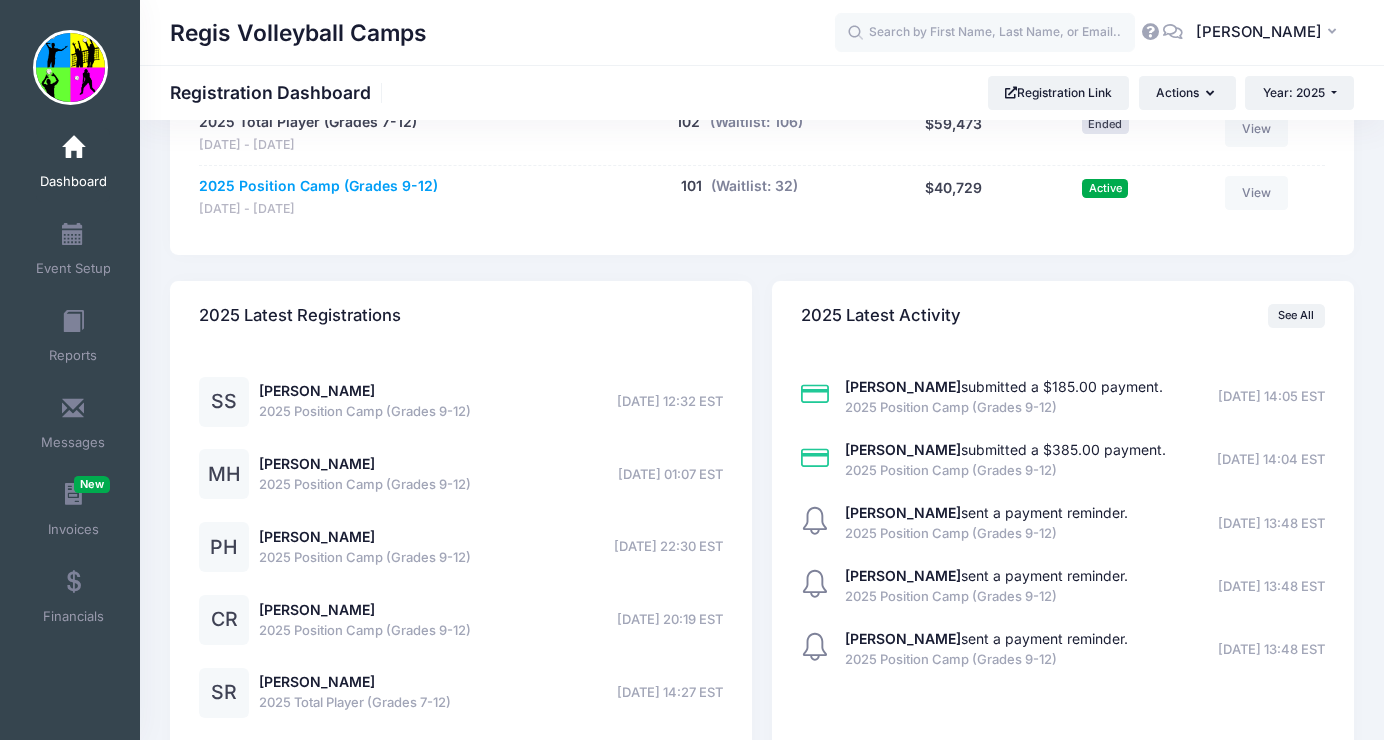 click on "2025 Position Camp (Grades 9-12)" at bounding box center [318, 186] 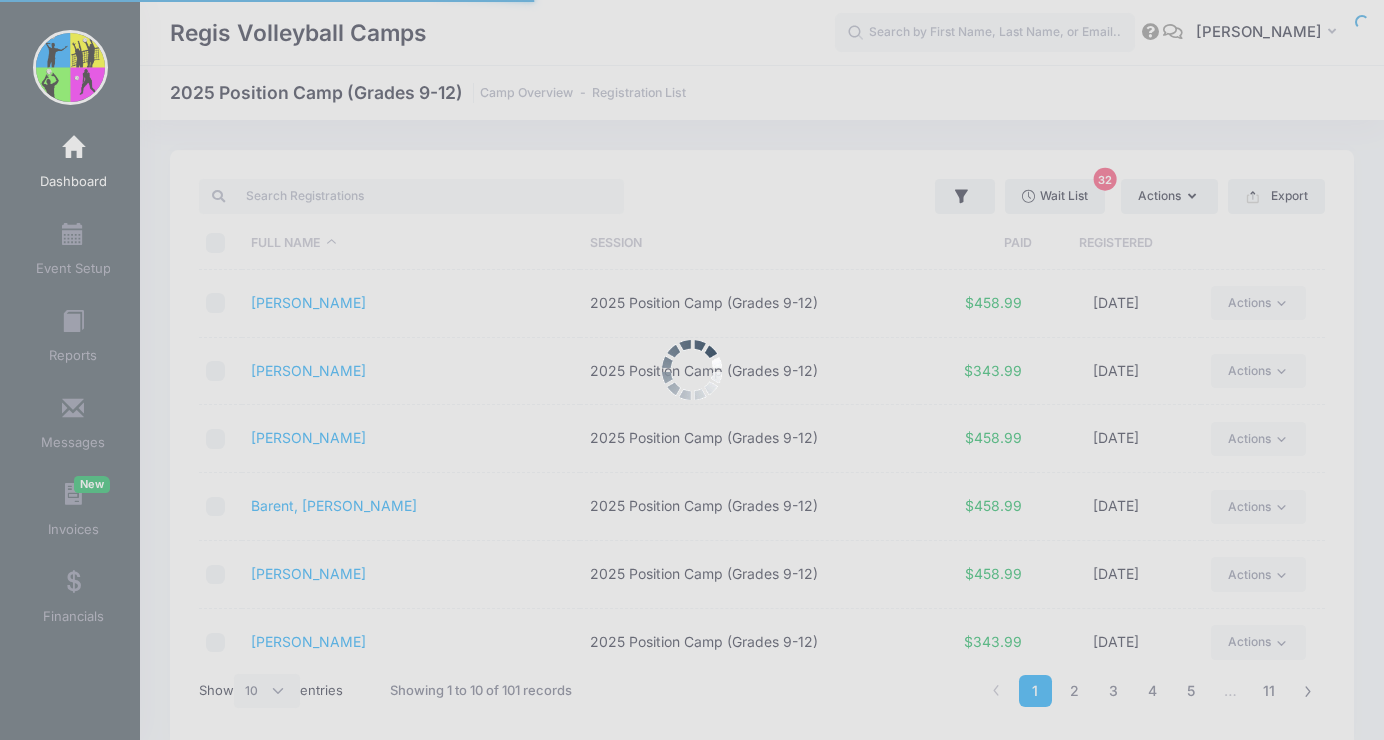 select on "10" 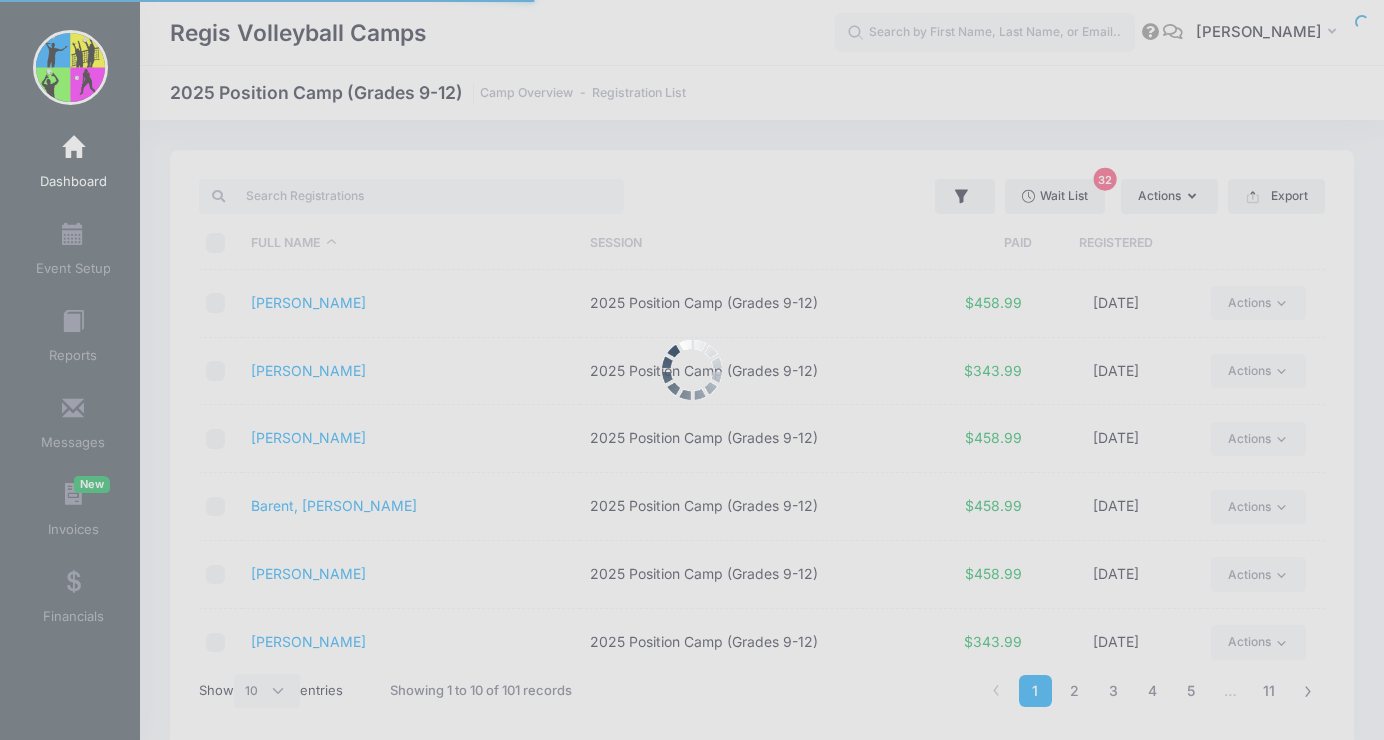 scroll, scrollTop: 0, scrollLeft: 0, axis: both 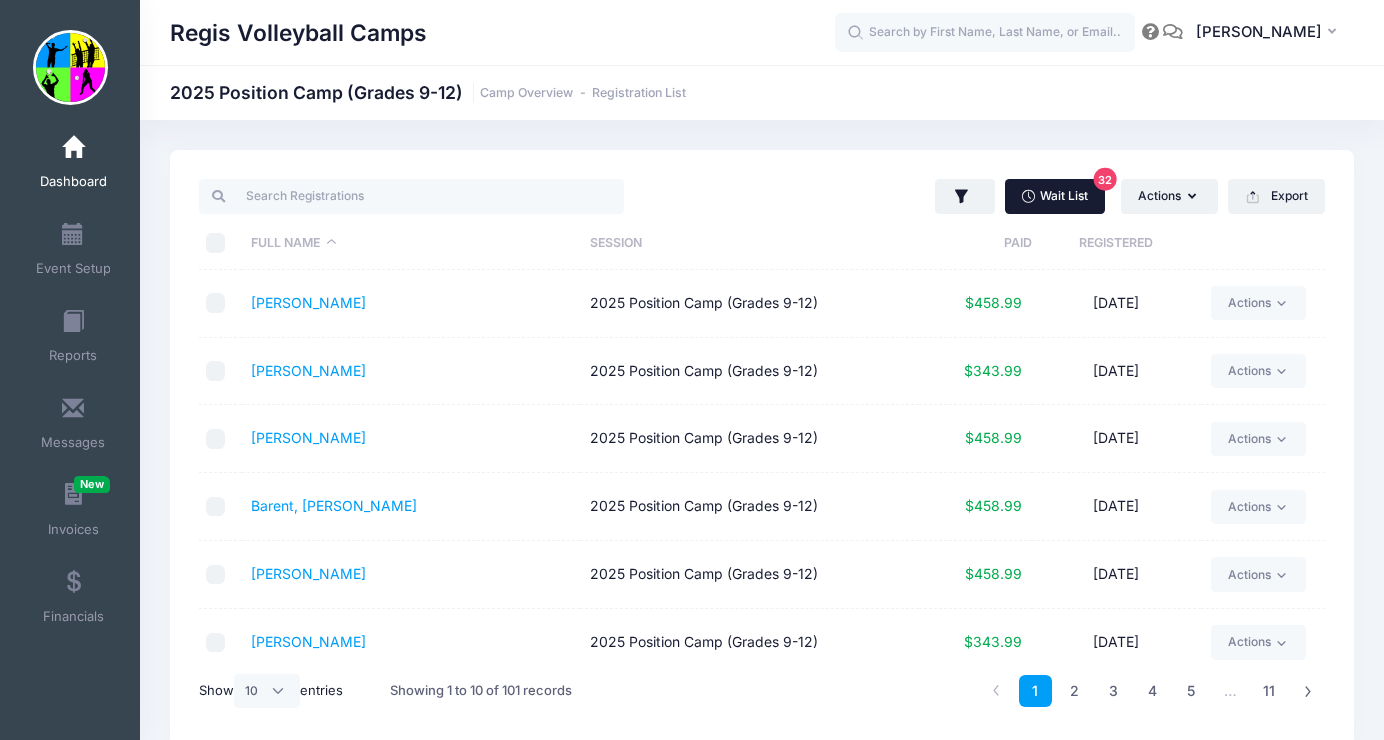 click on "Wait List
32" at bounding box center [1055, 196] 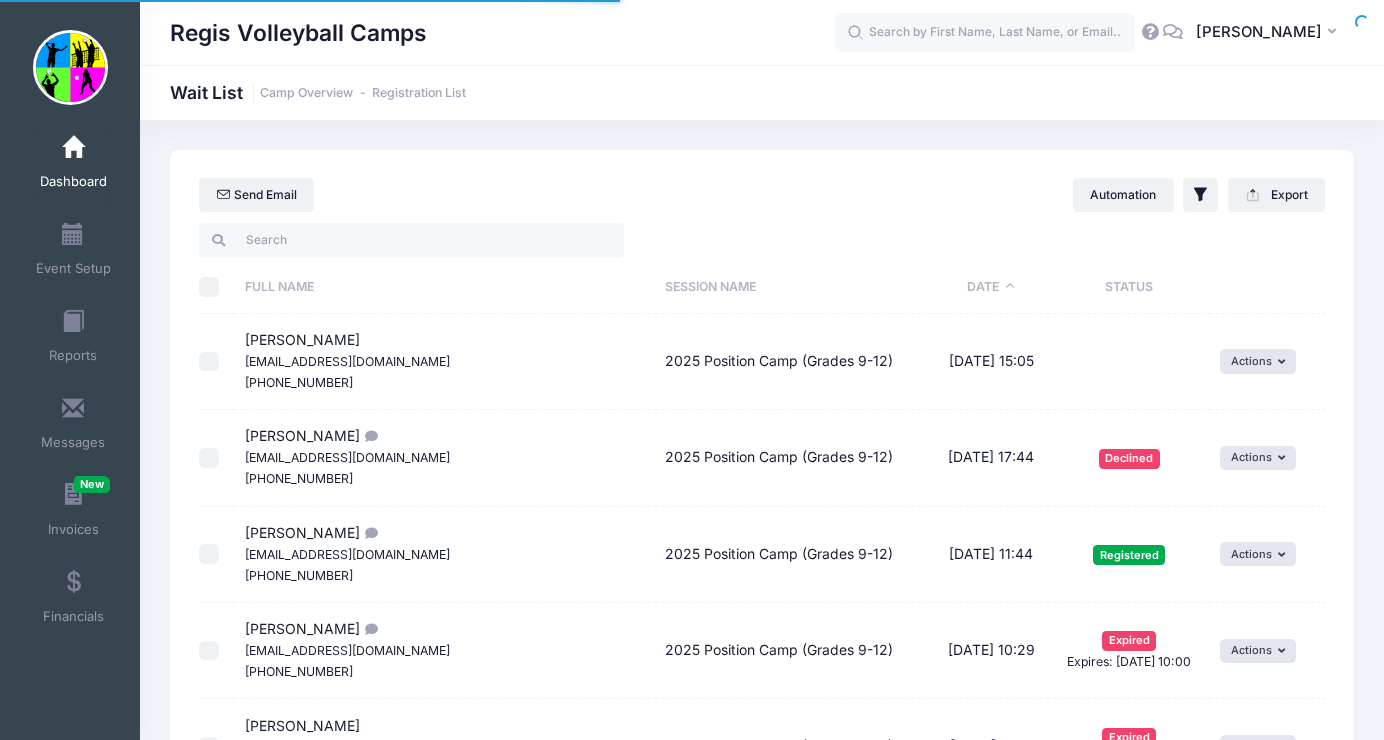select on "50" 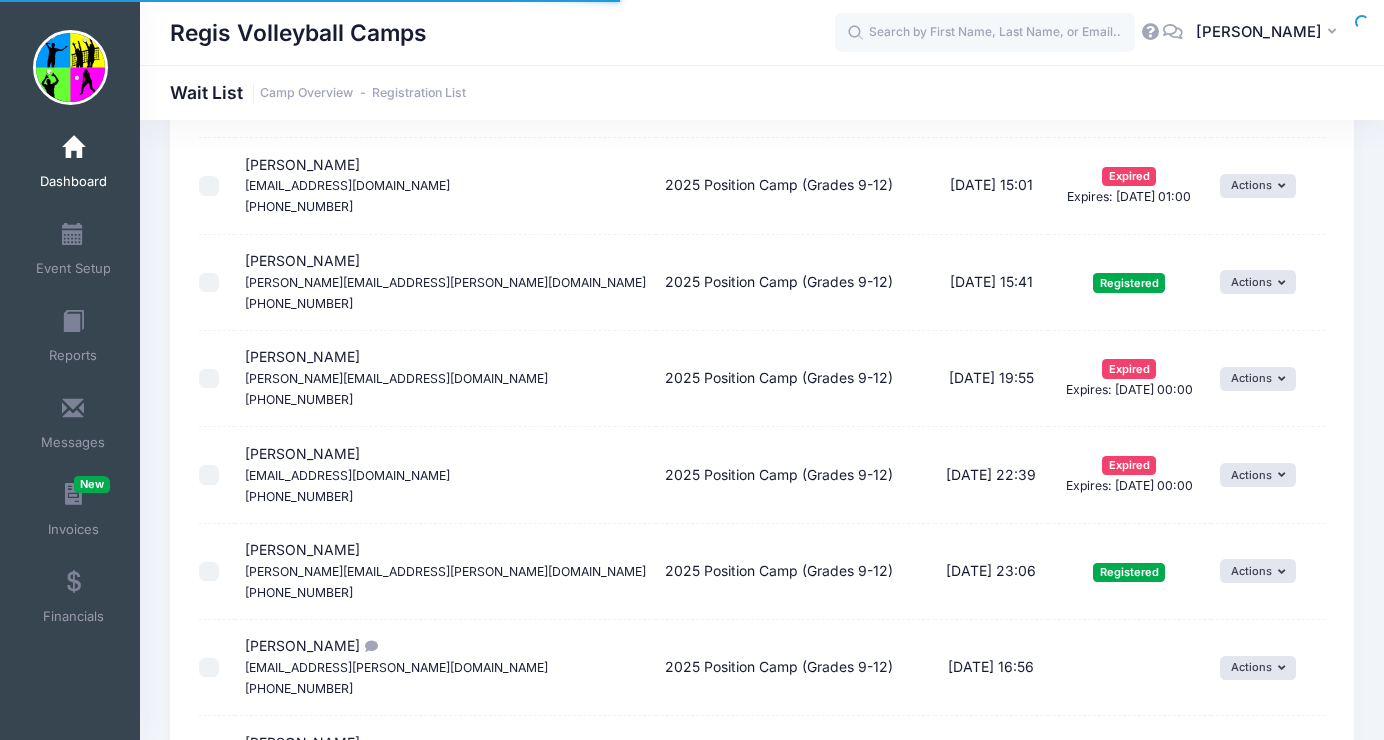 scroll, scrollTop: 0, scrollLeft: 0, axis: both 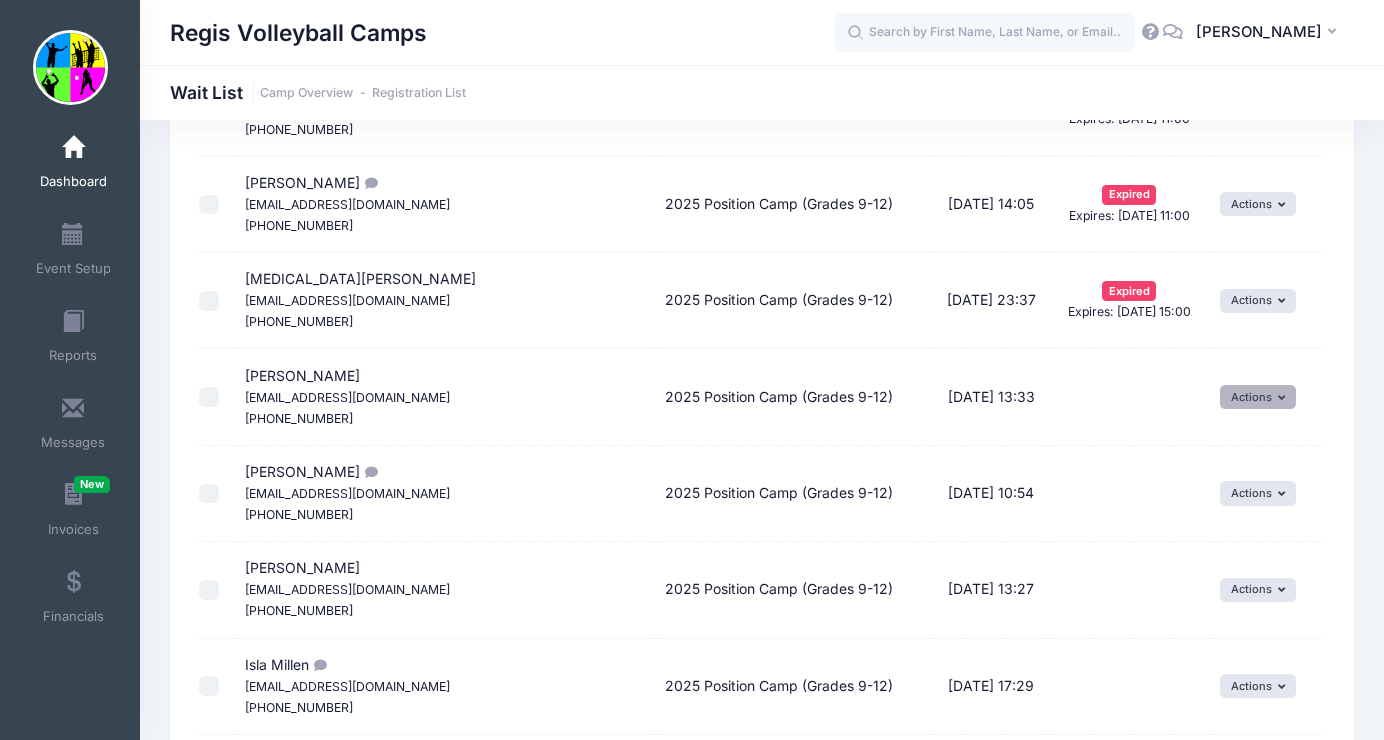 click on "Actions" at bounding box center [1258, 397] 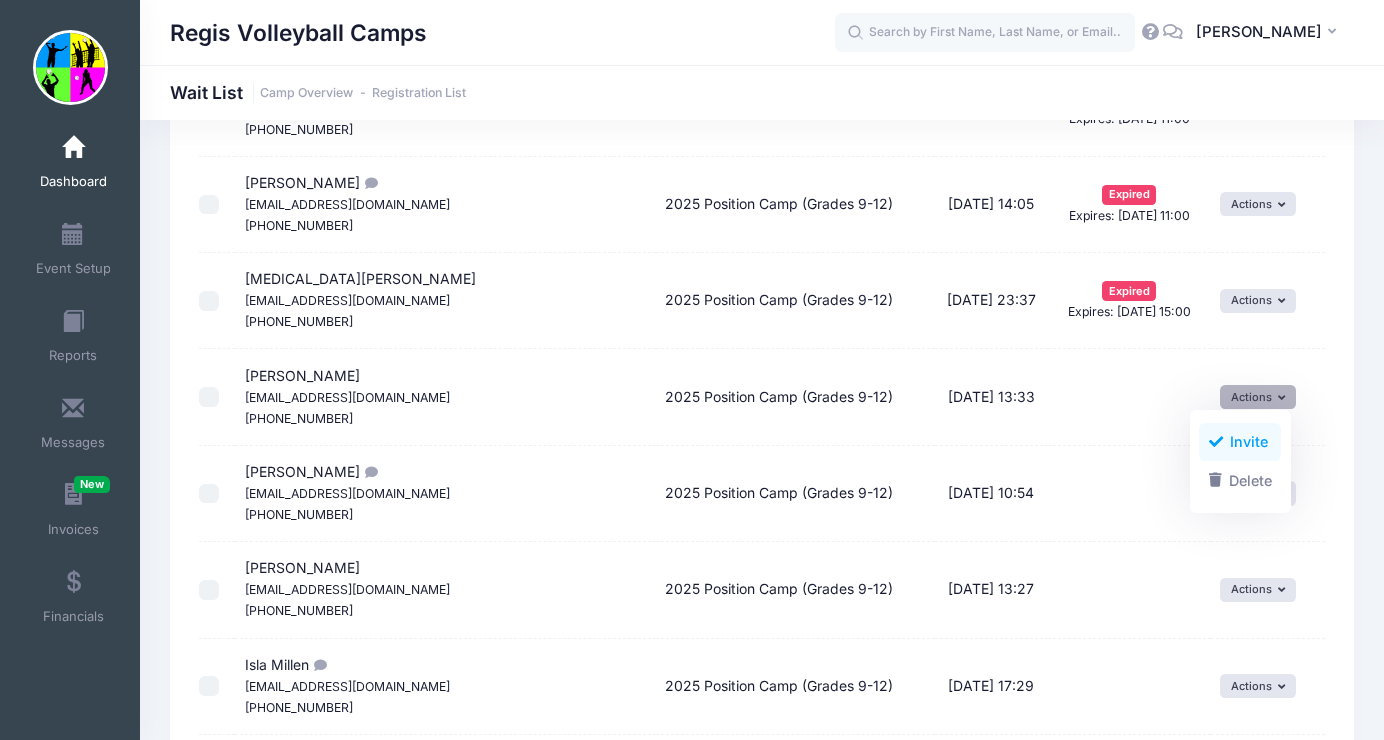 click on "Invite" at bounding box center [1240, 442] 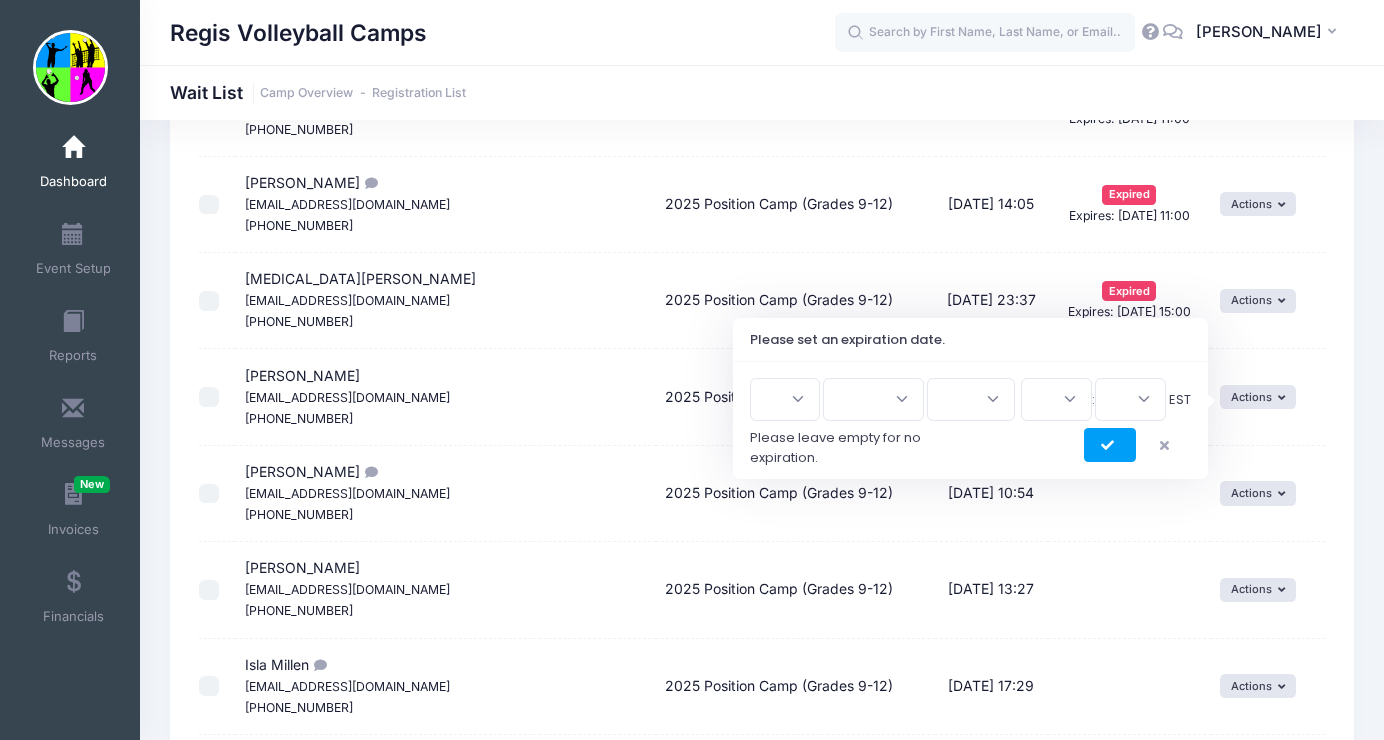 scroll, scrollTop: 3554, scrollLeft: 0, axis: vertical 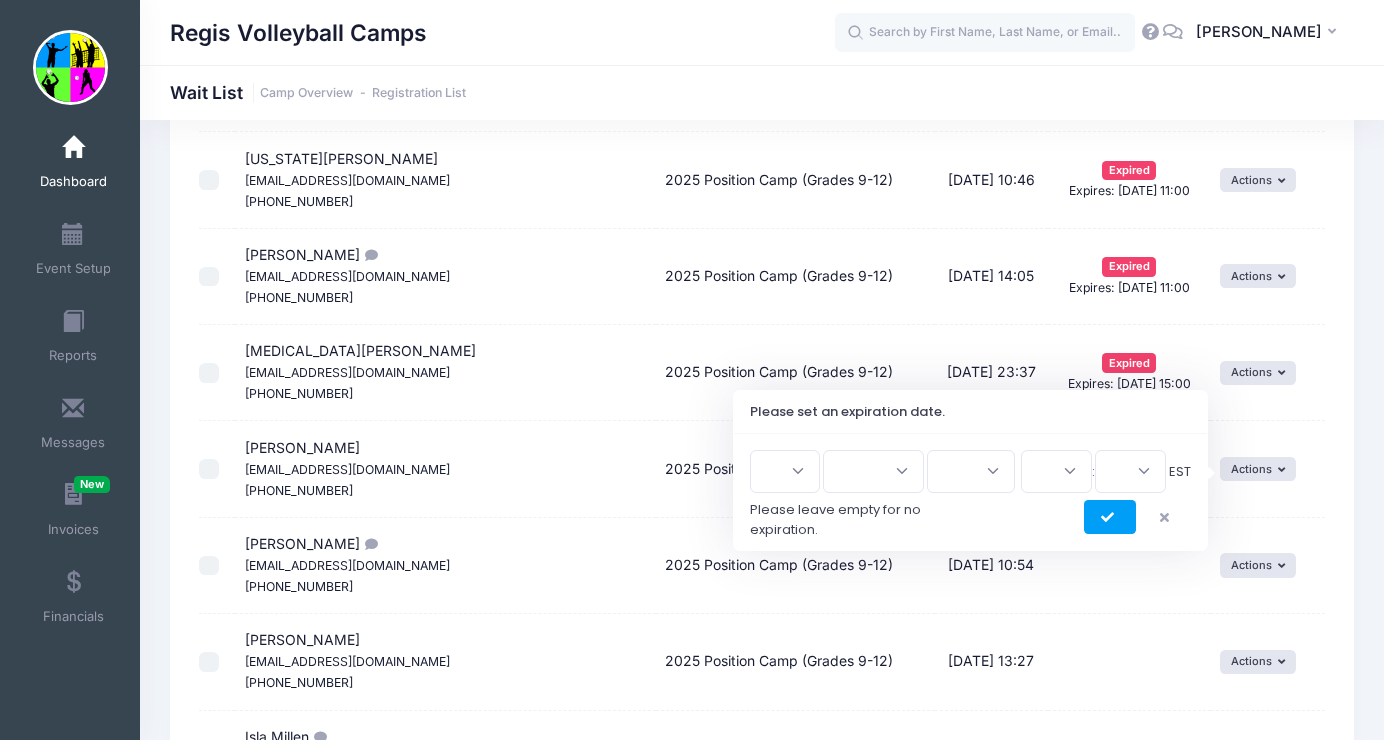 click on "1 2 3 4 5 6 7 8 9 10 11 12 13 14 15 16 17 18 19 20 21 22 23 24 25 26 27 28 29 30 31" at bounding box center (785, 471) 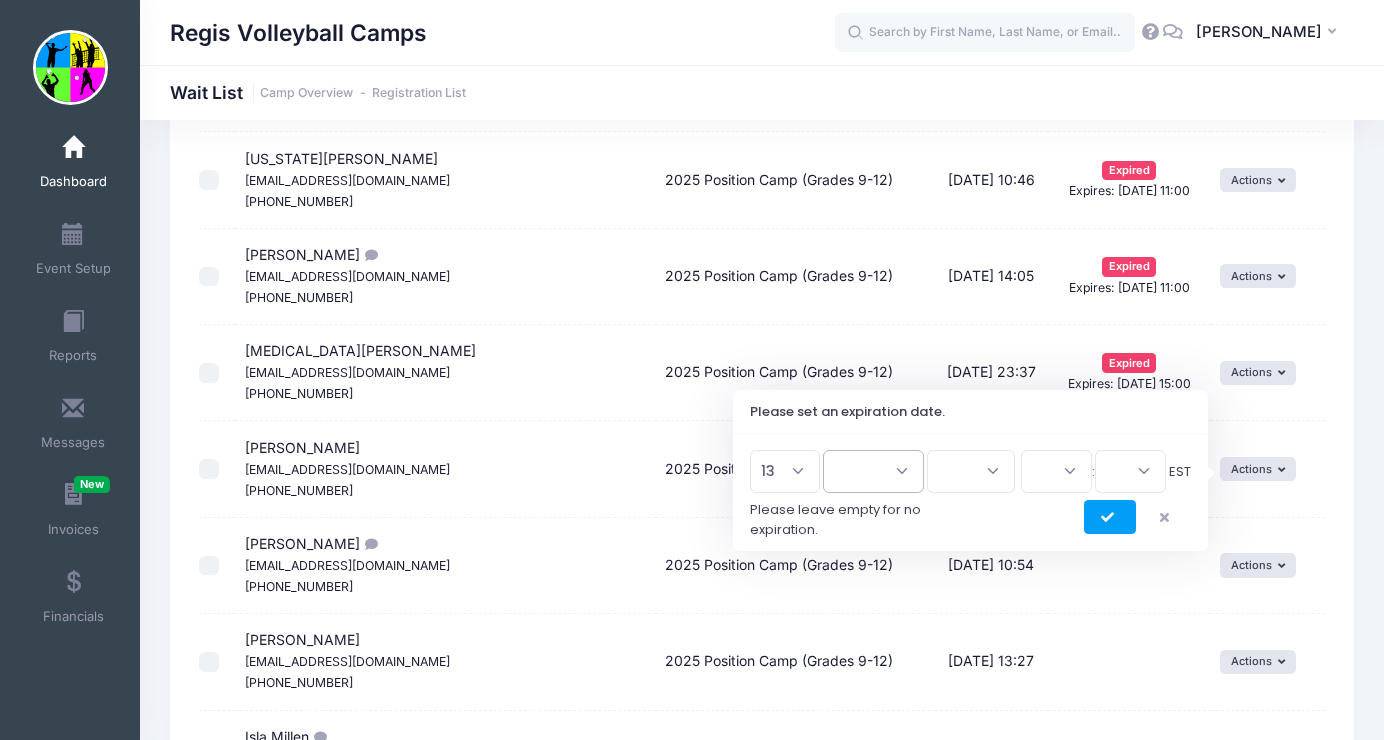 click on "Jan Feb Mar Apr May Jun Jul Aug Sep Oct Nov Dec" at bounding box center (873, 471) 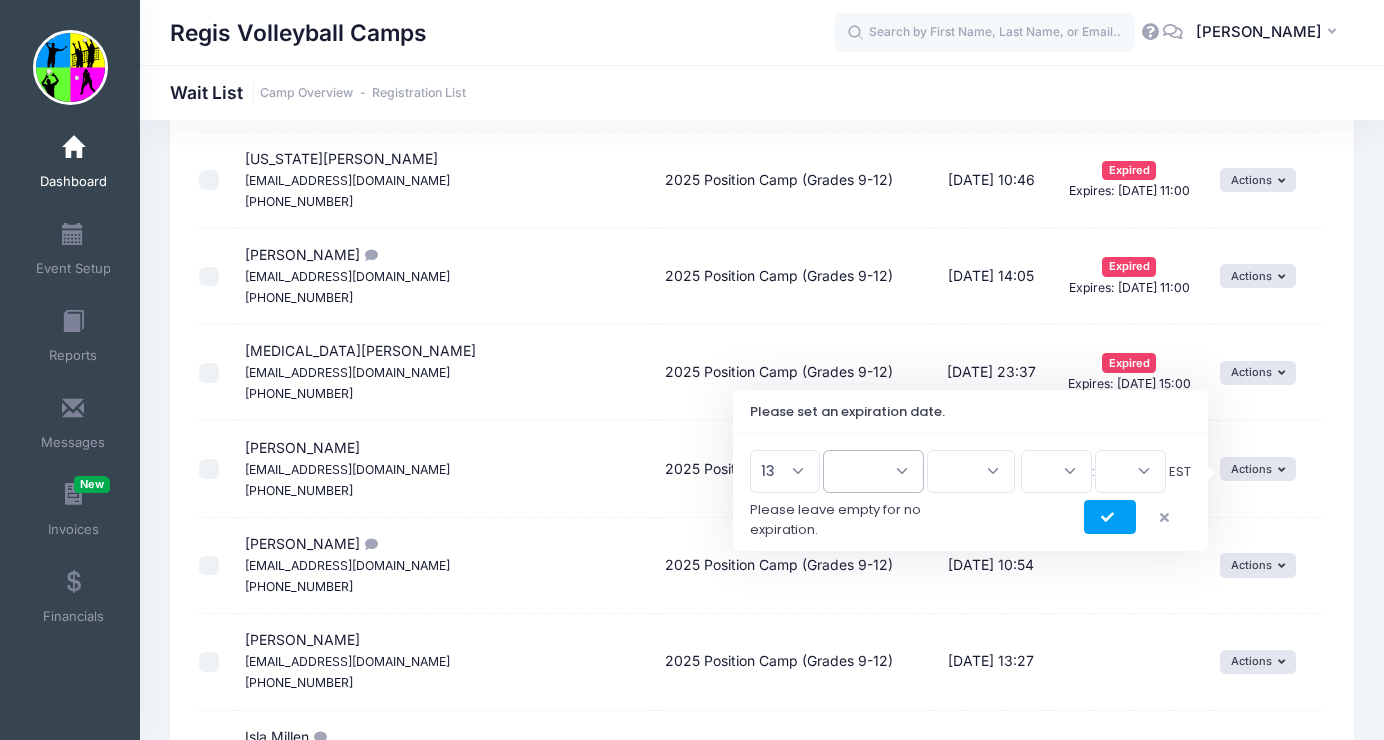 select on "6" 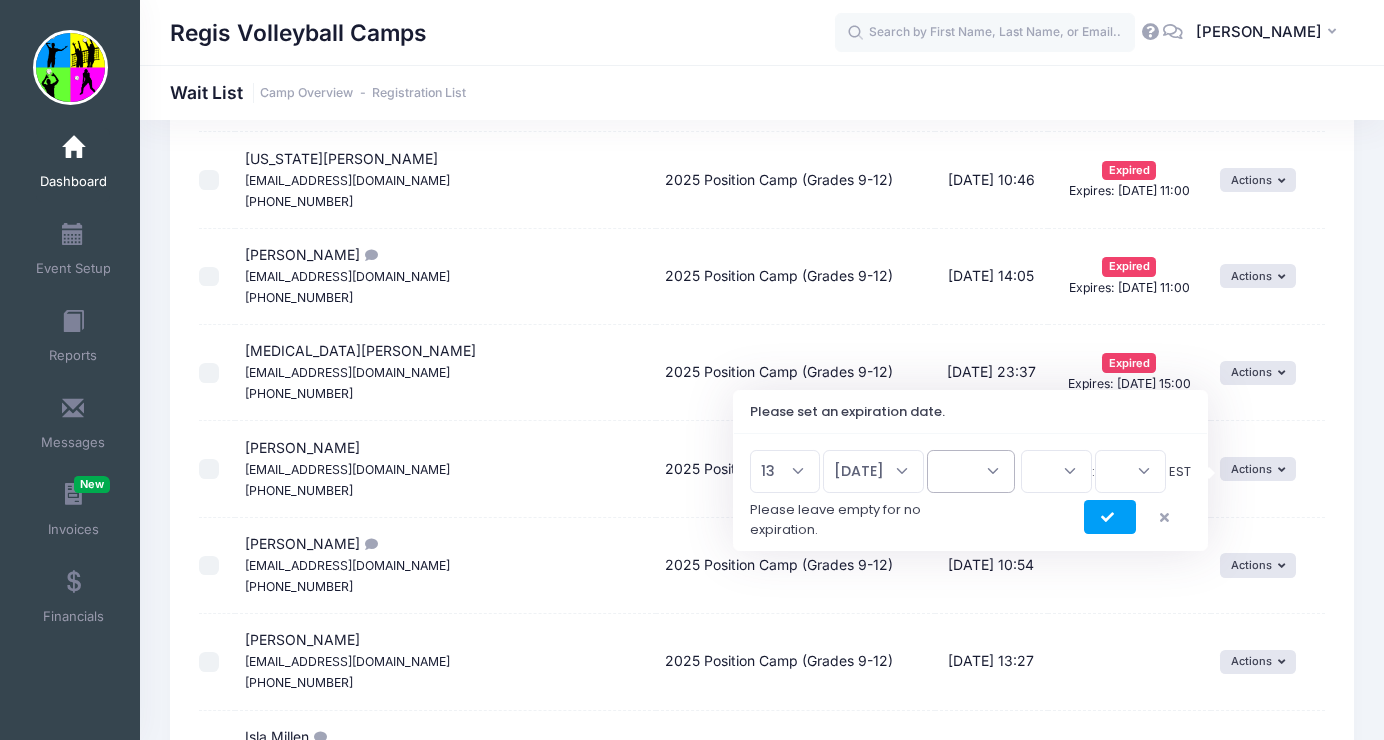 click on "2026 2025" at bounding box center [971, 471] 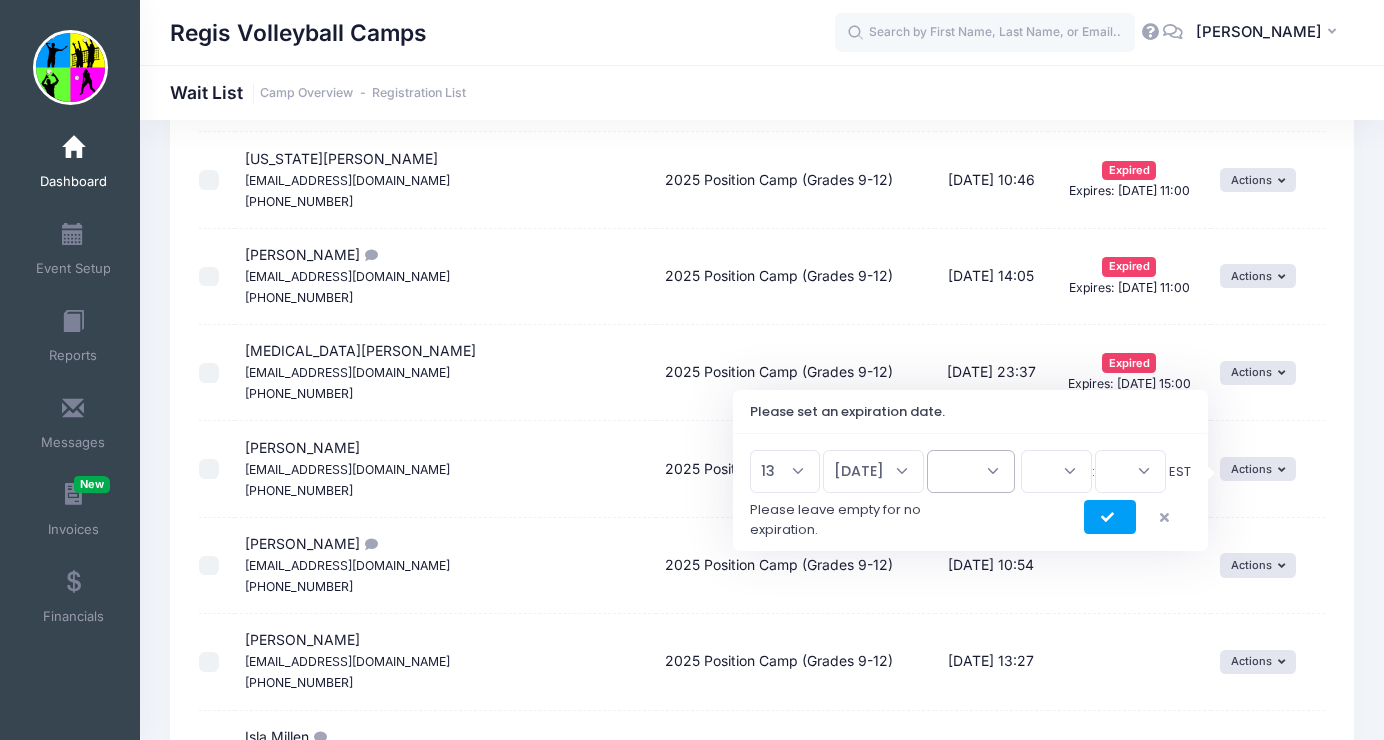 select on "2025" 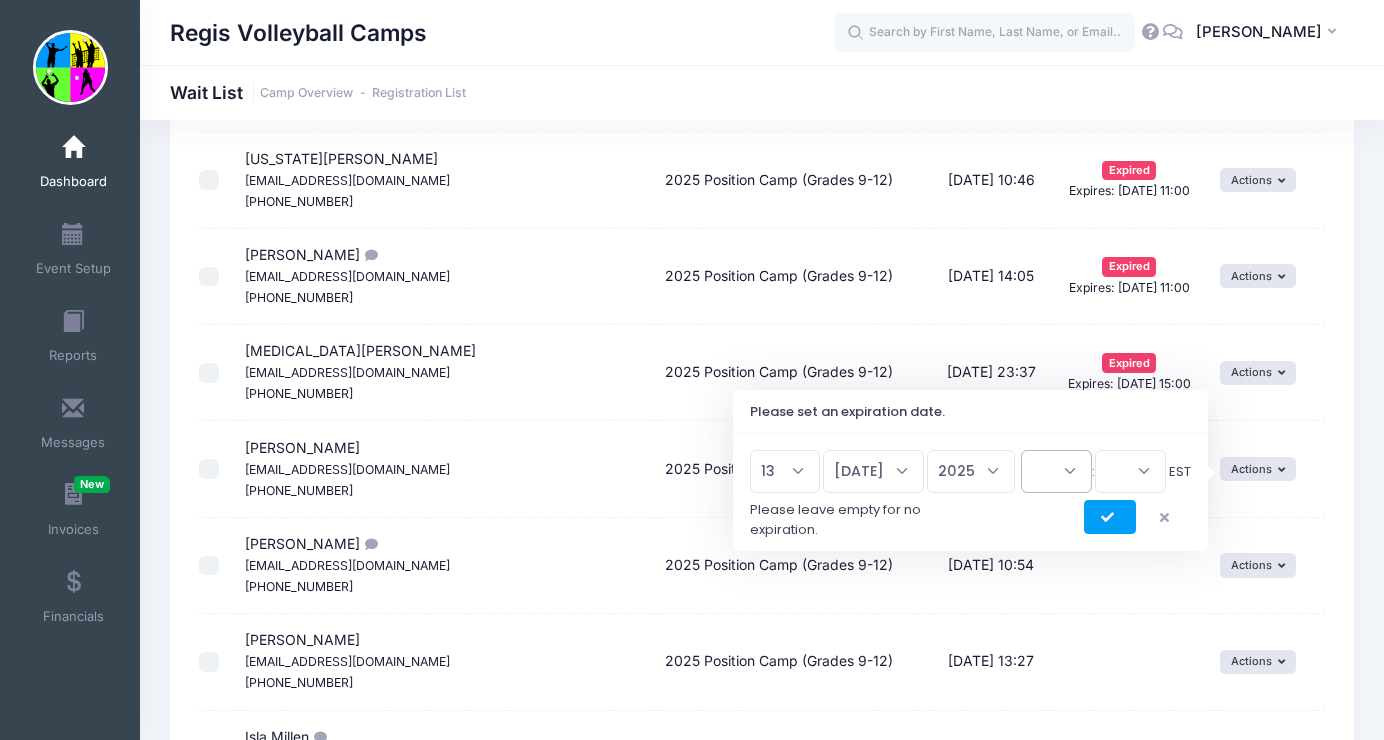 click on "00 01 02 03 04 05 06 07 08 09 10 11 12 13 14 15 16 17 18 19 20 21 22 23" at bounding box center (1056, 471) 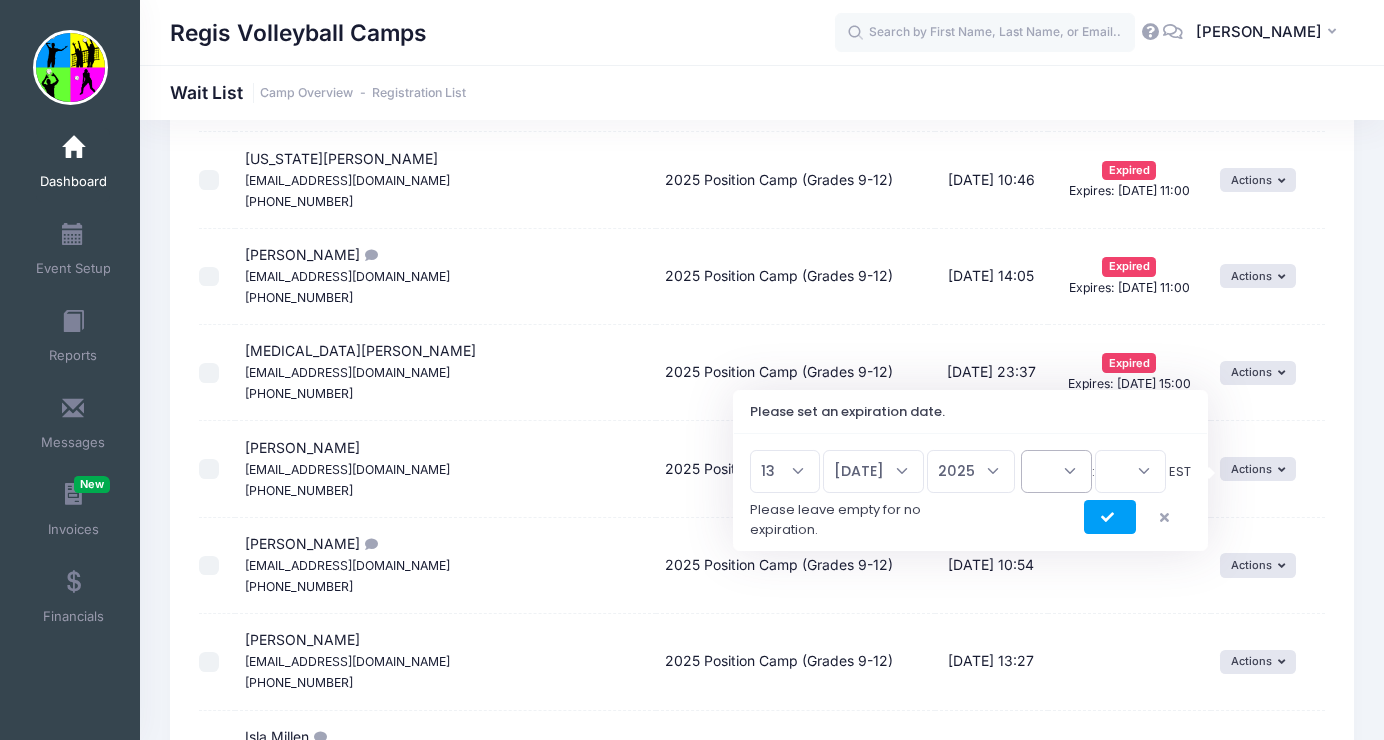 select on "8" 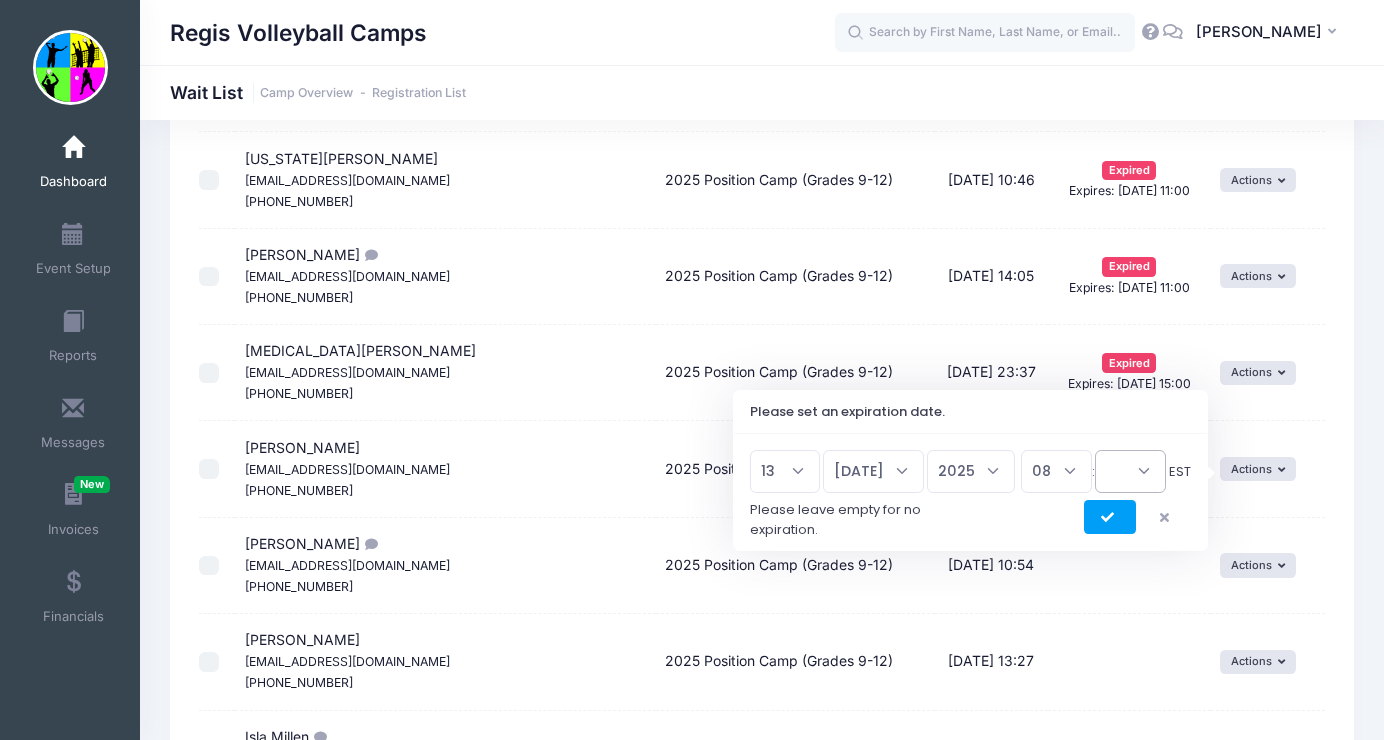 click on "00 15 30 45" at bounding box center [1130, 471] 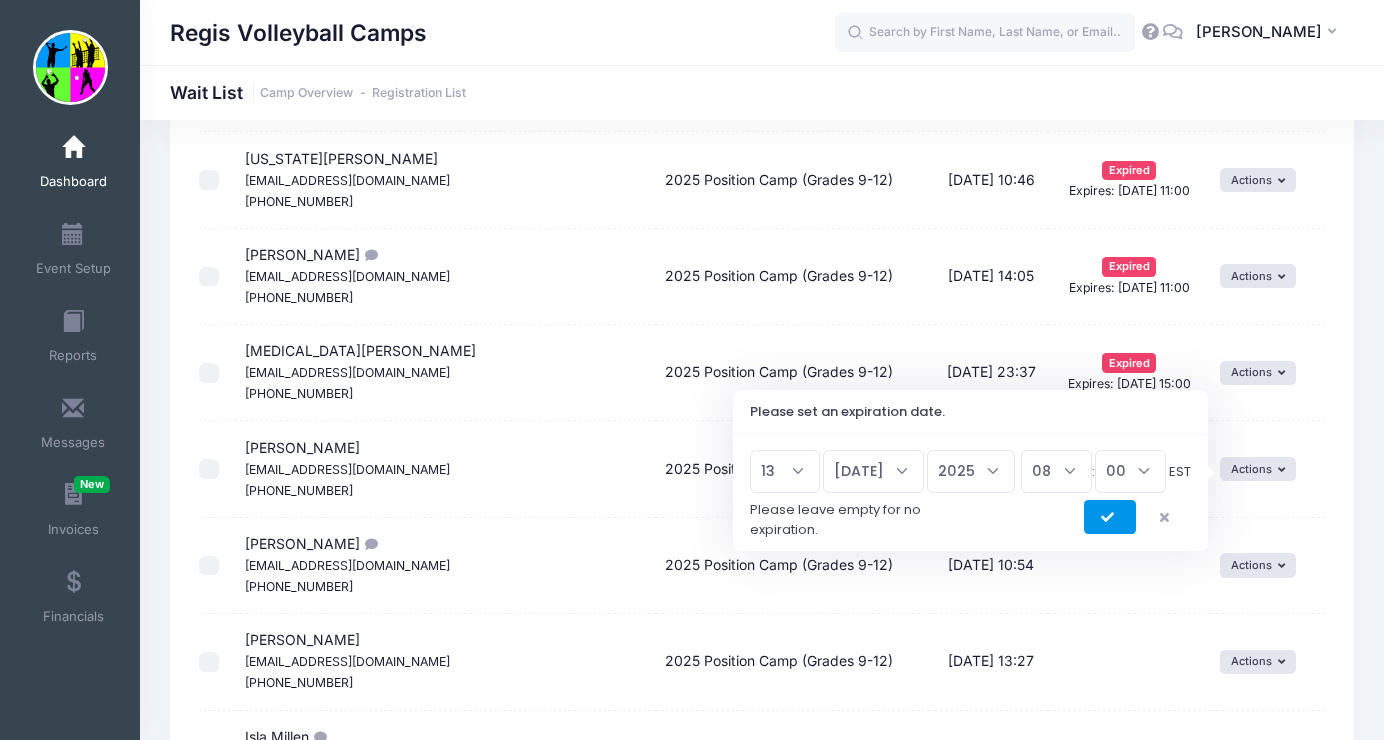 click at bounding box center [1110, 517] 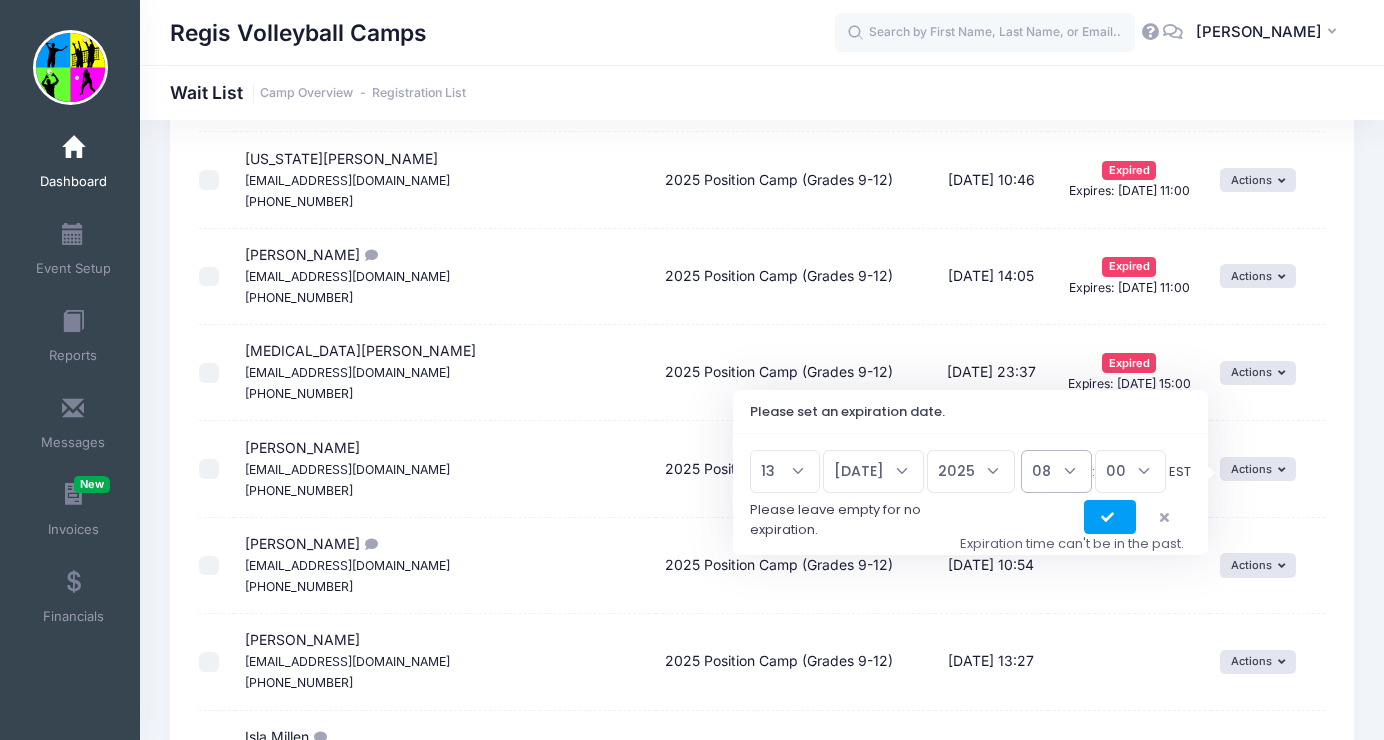 click on "00 01 02 03 04 05 06 07 08 09 10 11 12 13 14 15 16 17 18 19 20 21 22 23" at bounding box center [1056, 471] 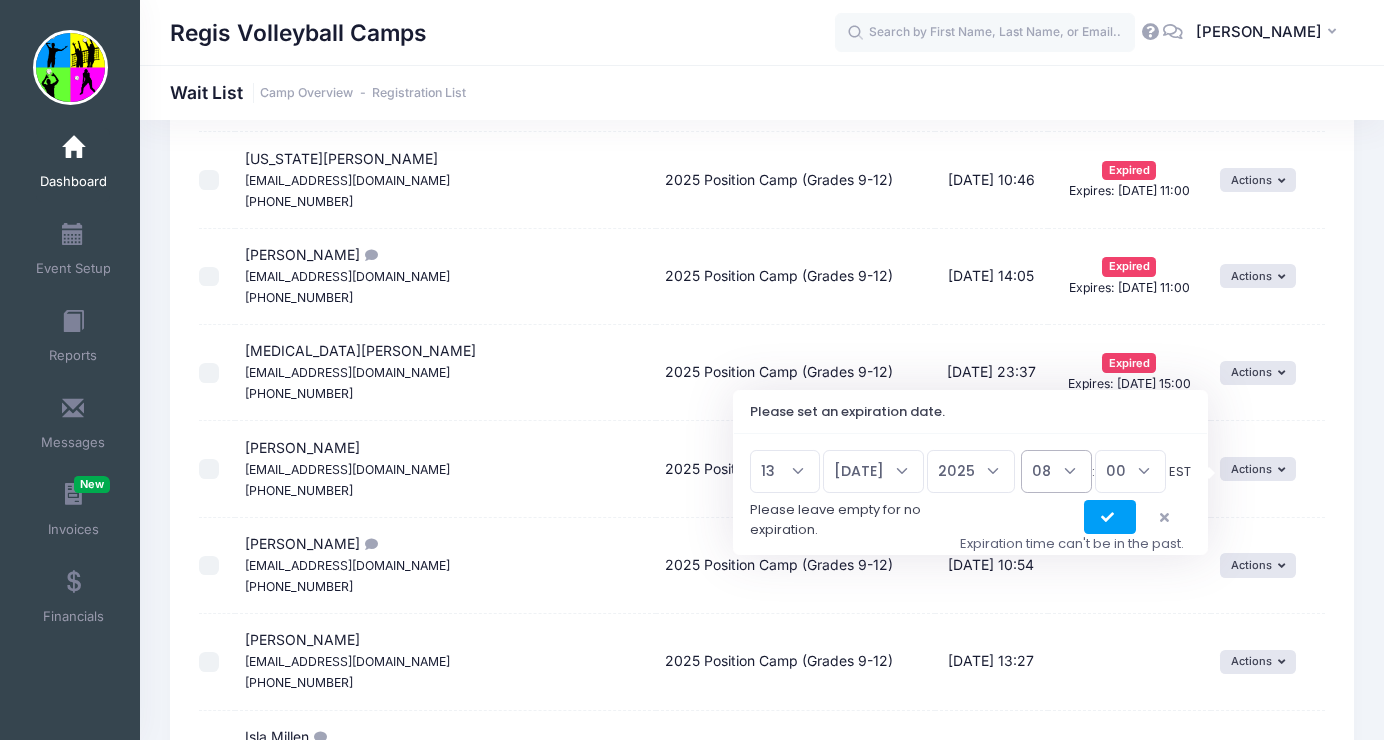 select on "9" 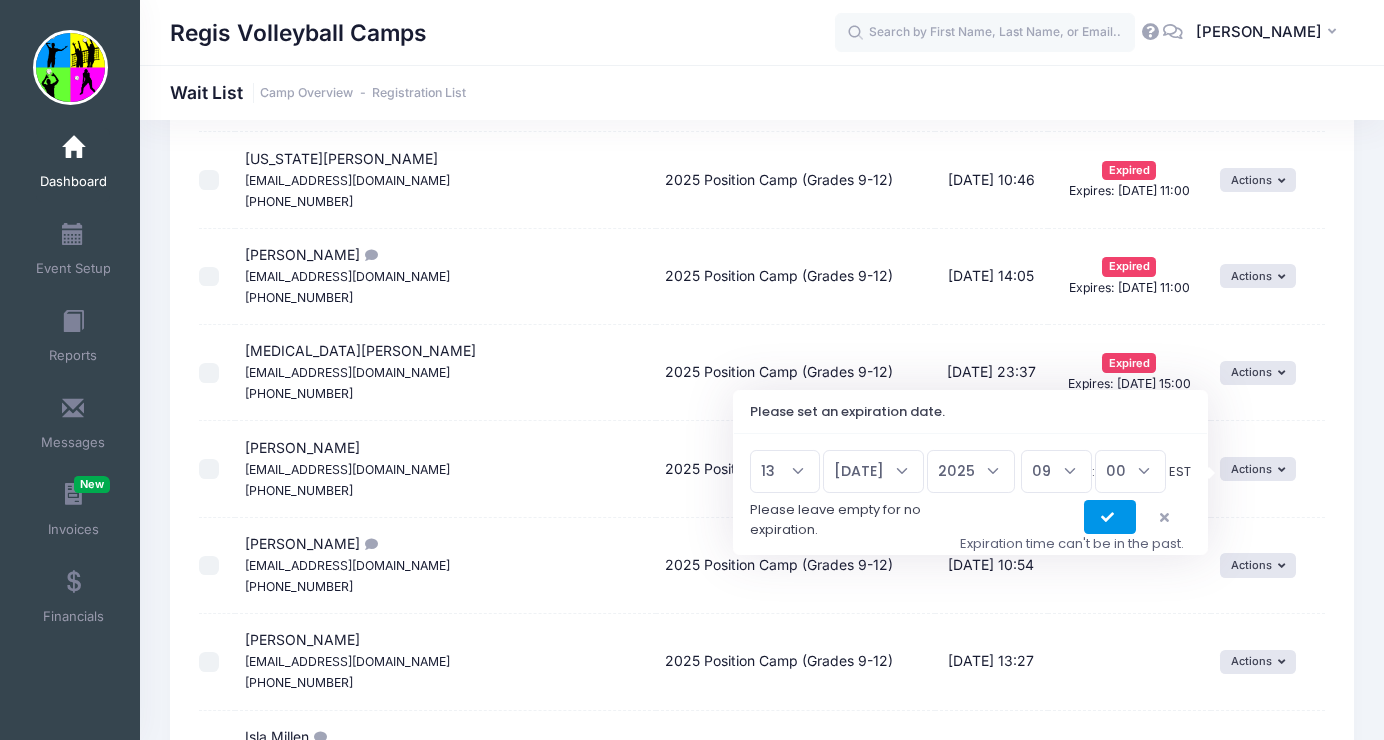 click at bounding box center [1110, 518] 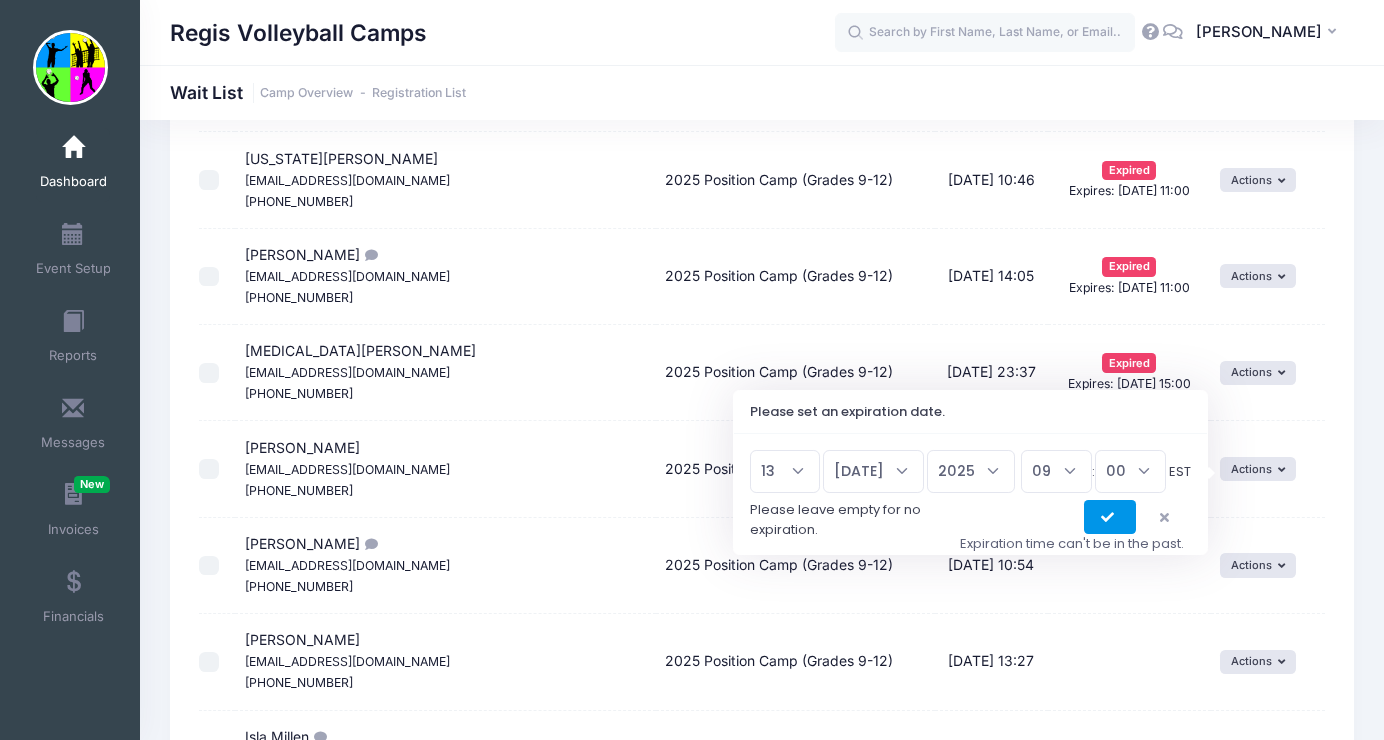 click at bounding box center [1110, 517] 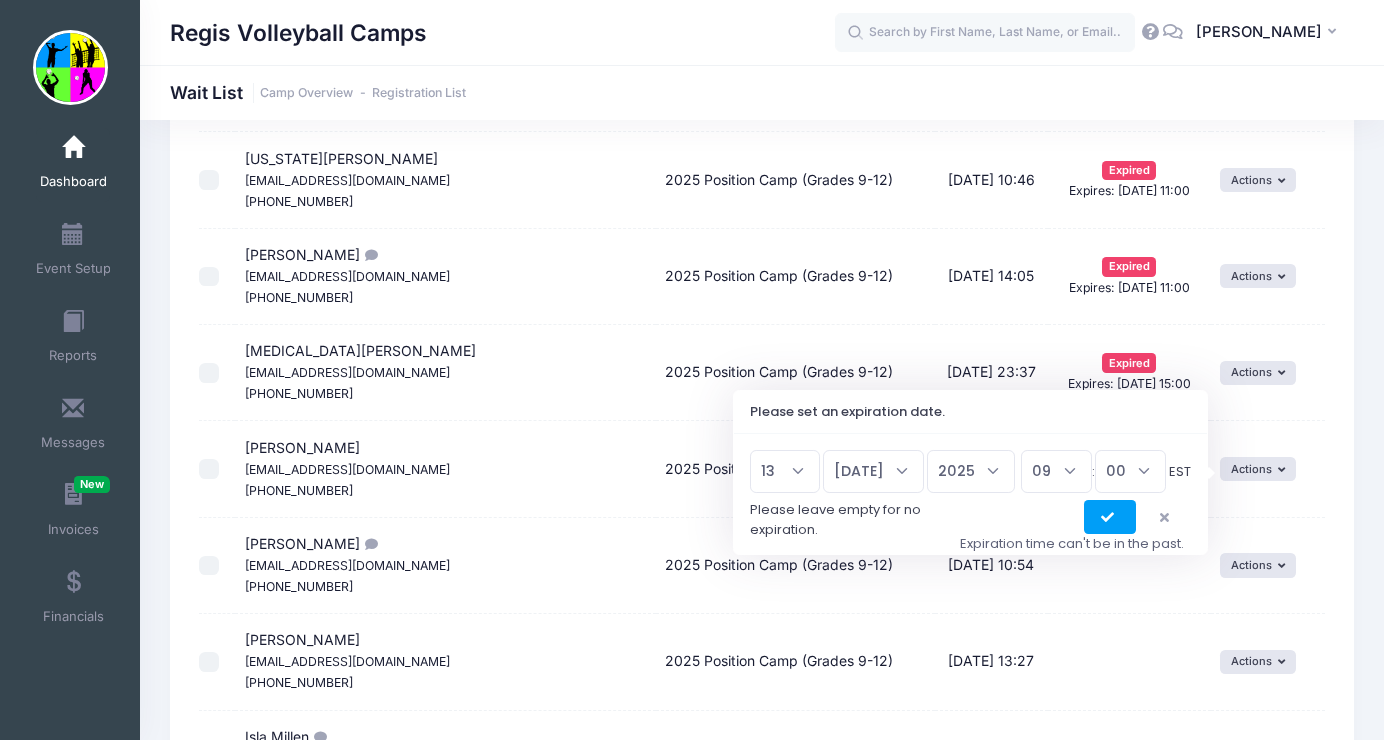 click at bounding box center [1167, 518] 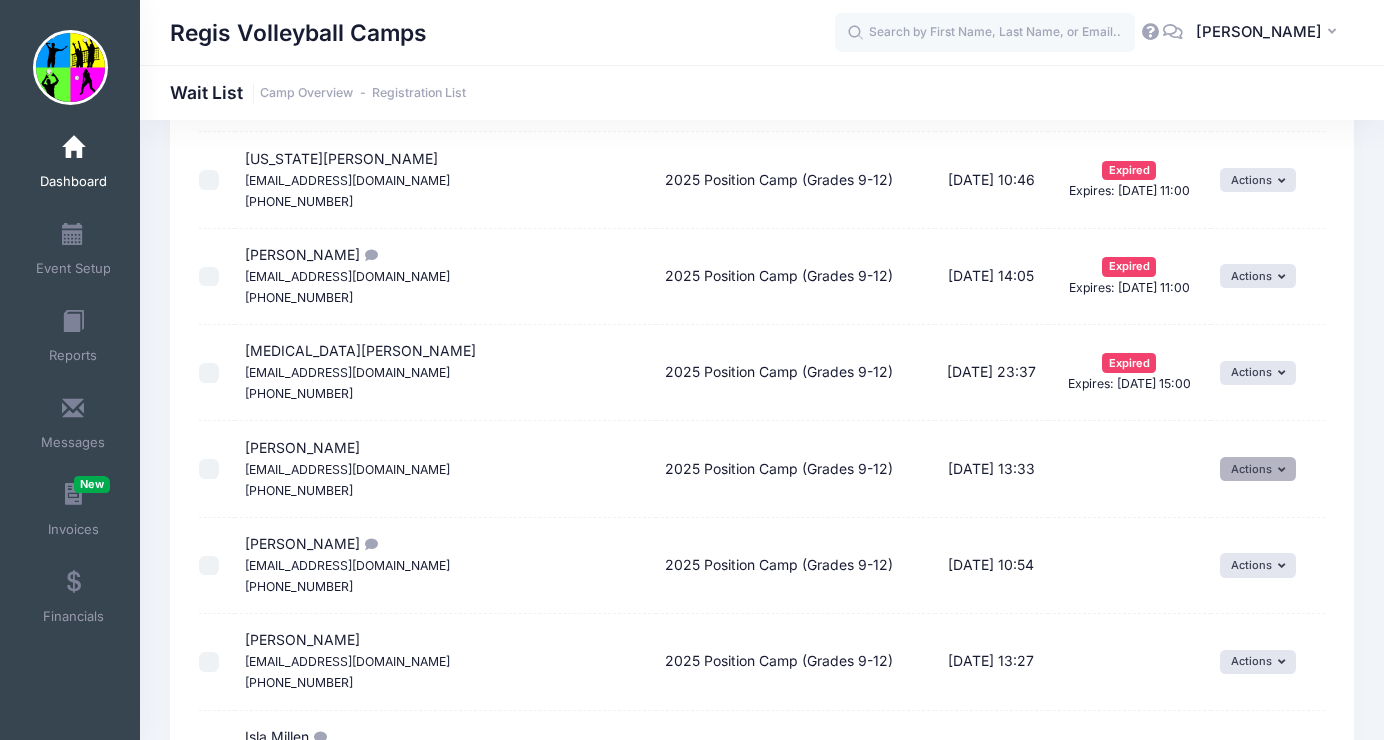 click on "Actions" at bounding box center (1258, 469) 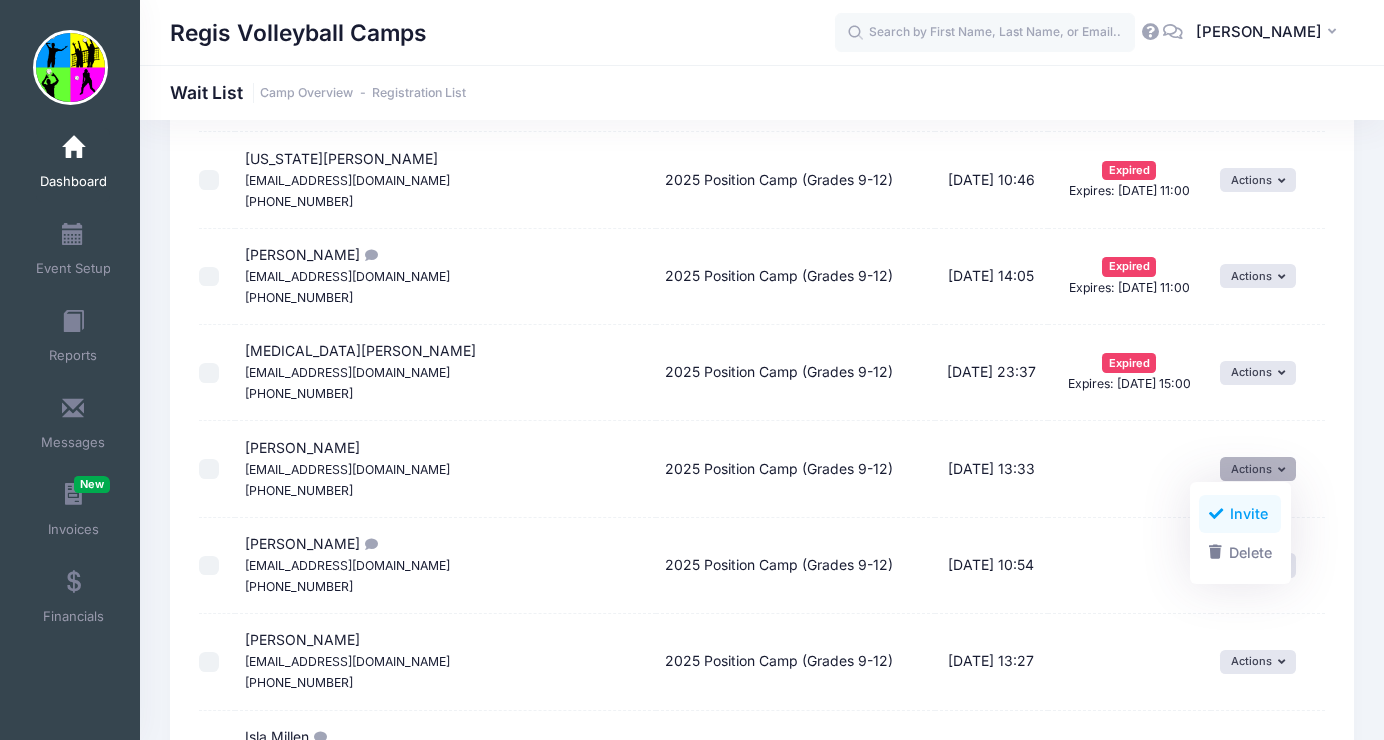 click on "Invite" at bounding box center (1240, 514) 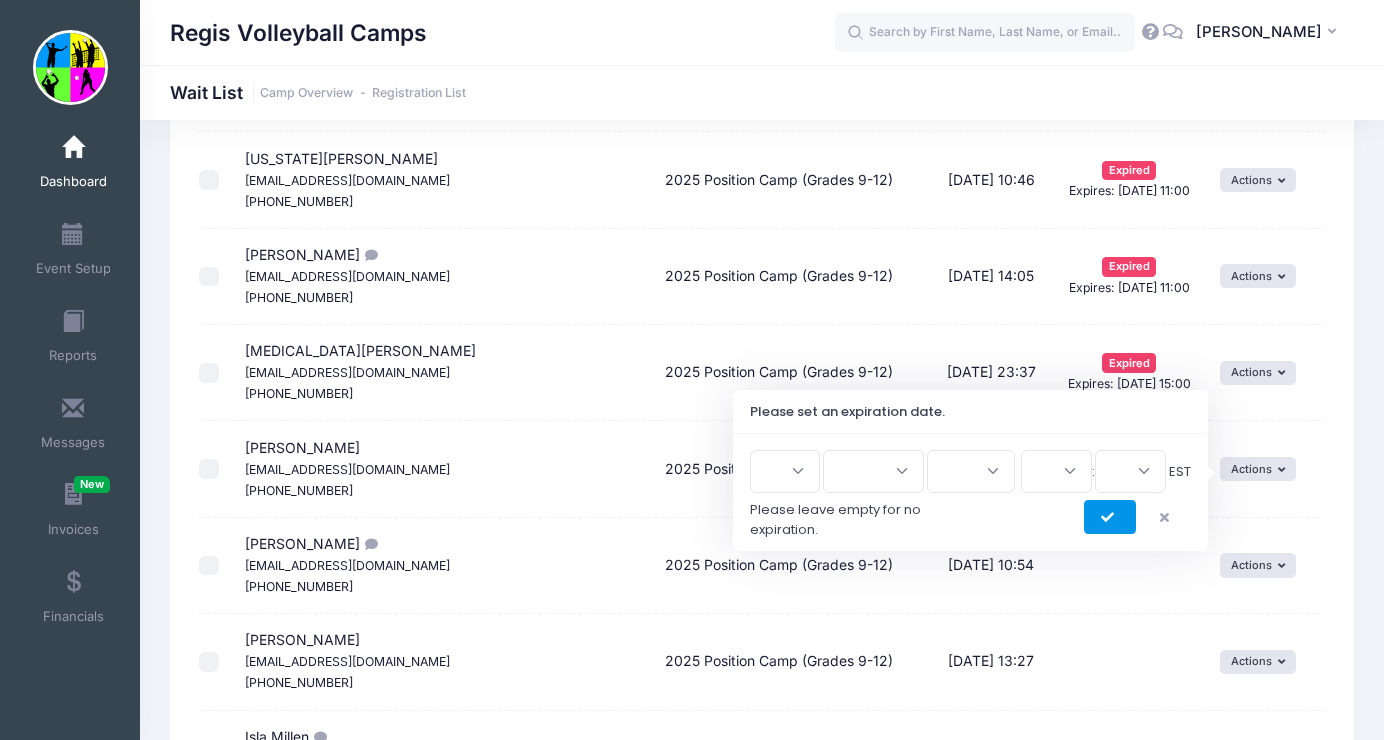 click at bounding box center (1110, 517) 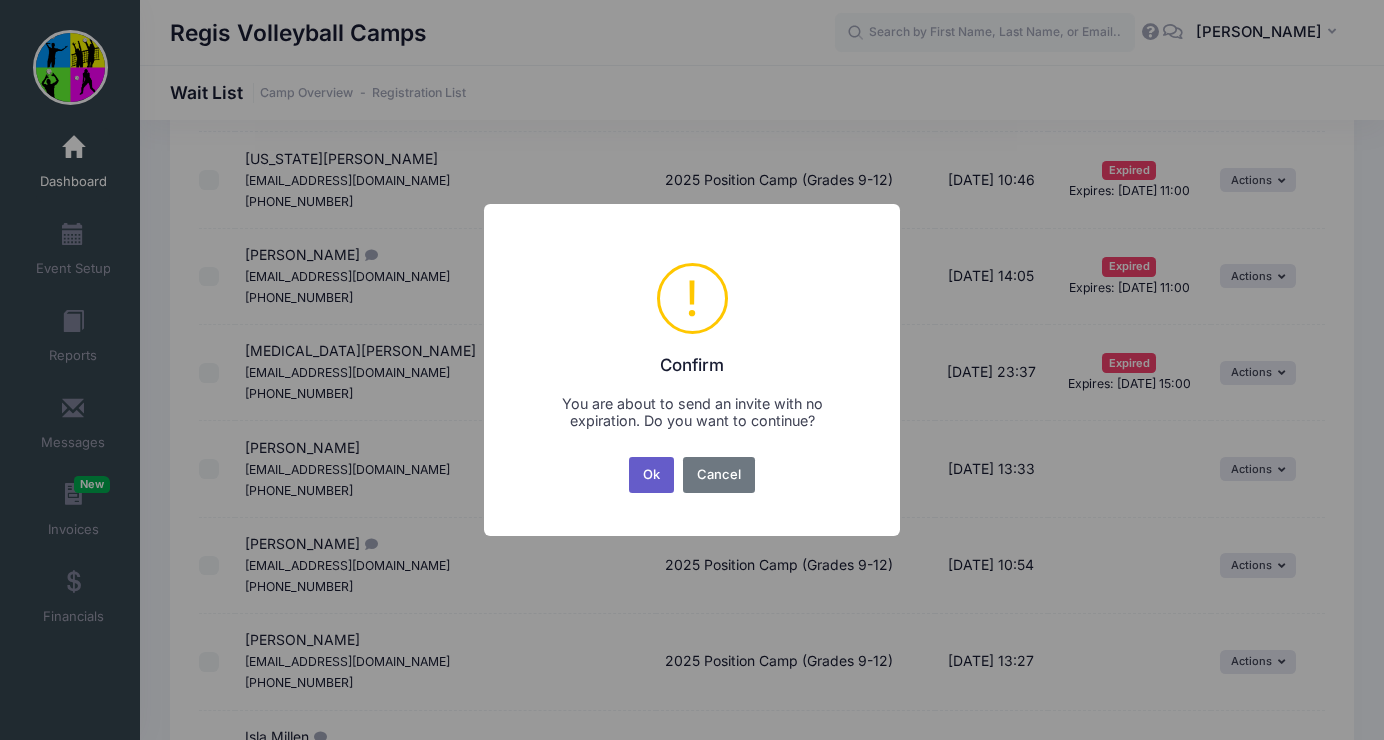 click on "Ok" at bounding box center (652, 475) 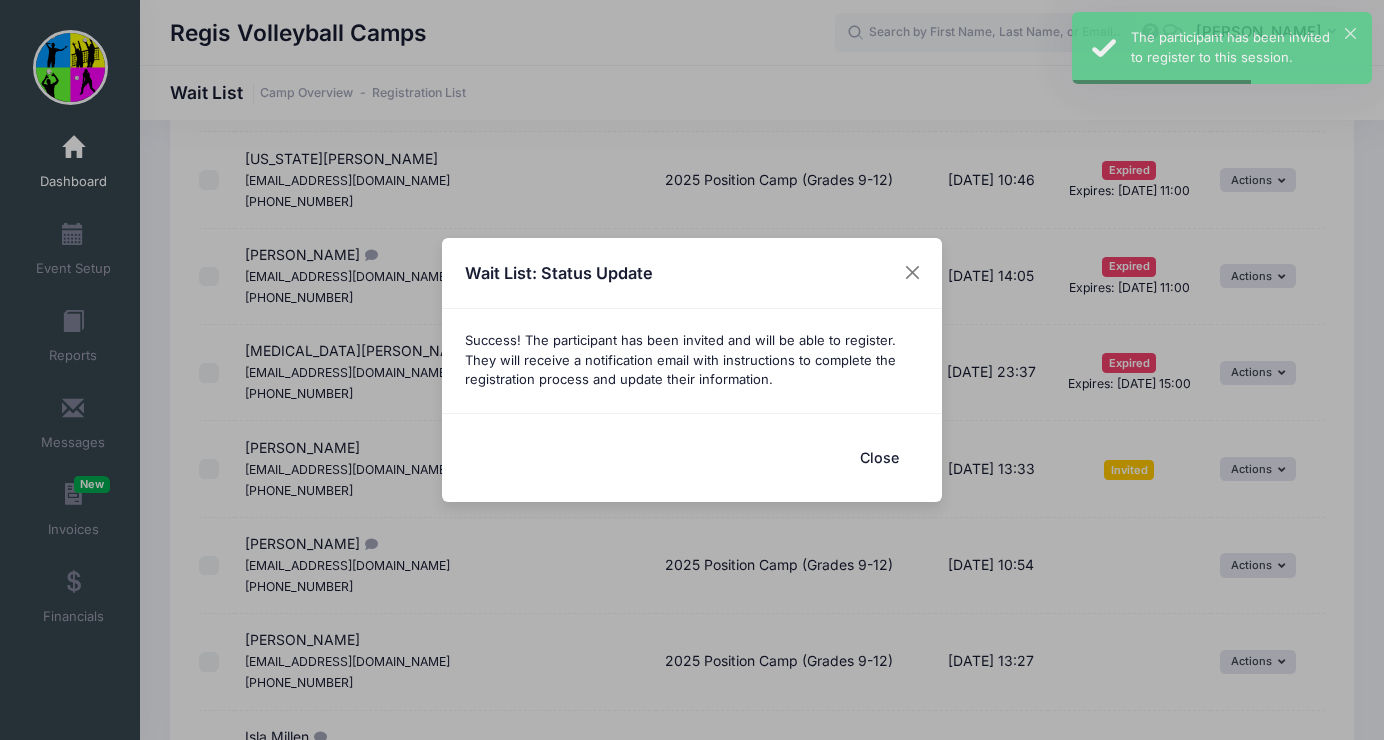 click on "Close" at bounding box center [879, 457] 